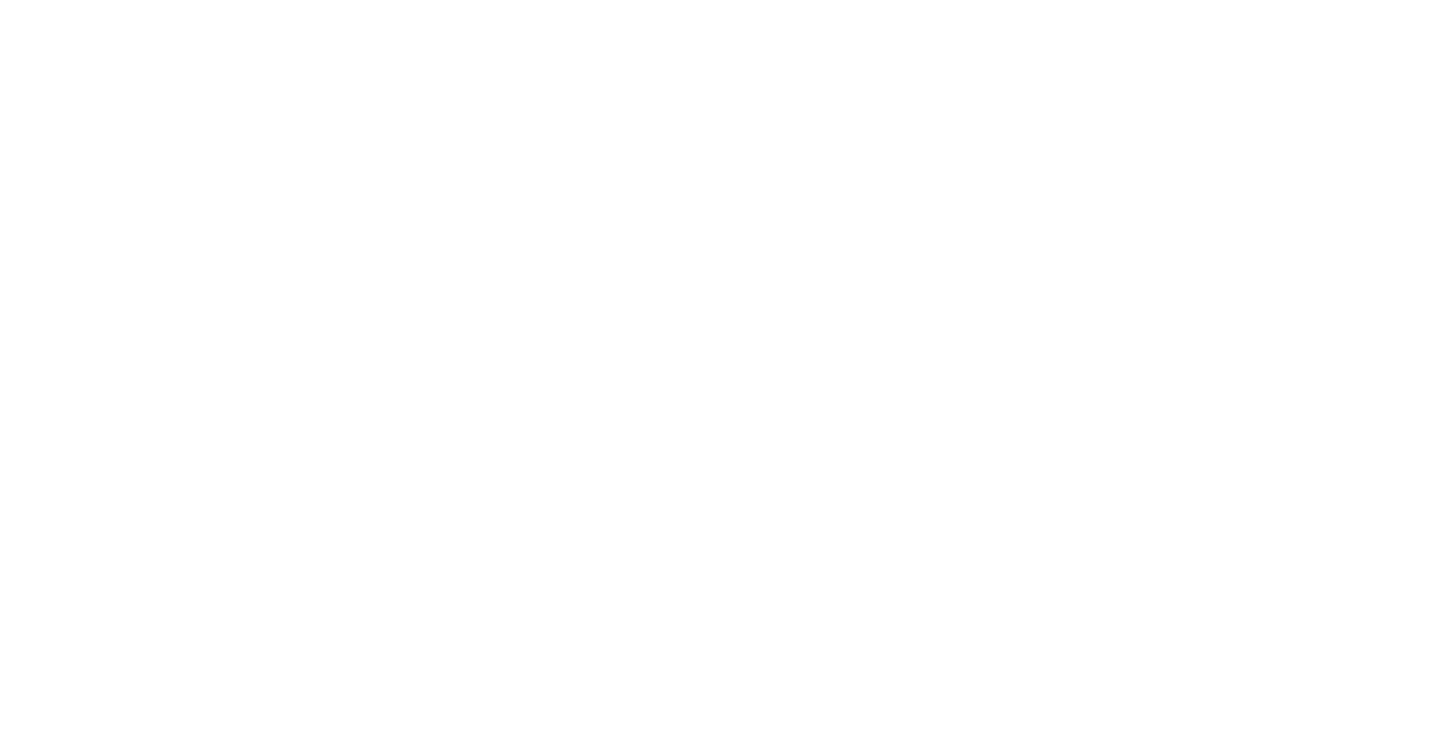 scroll, scrollTop: 0, scrollLeft: 0, axis: both 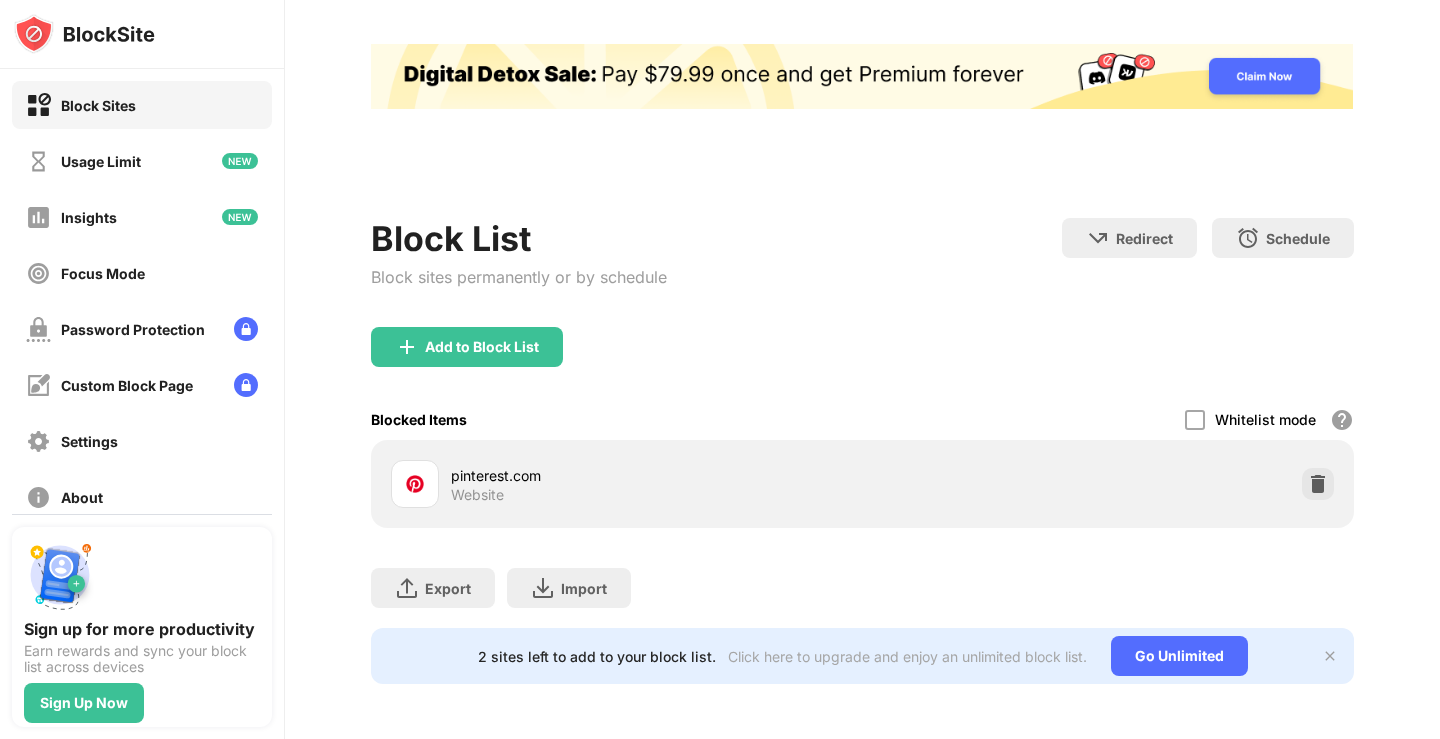 click on "Add to Block List" at bounding box center (862, 363) 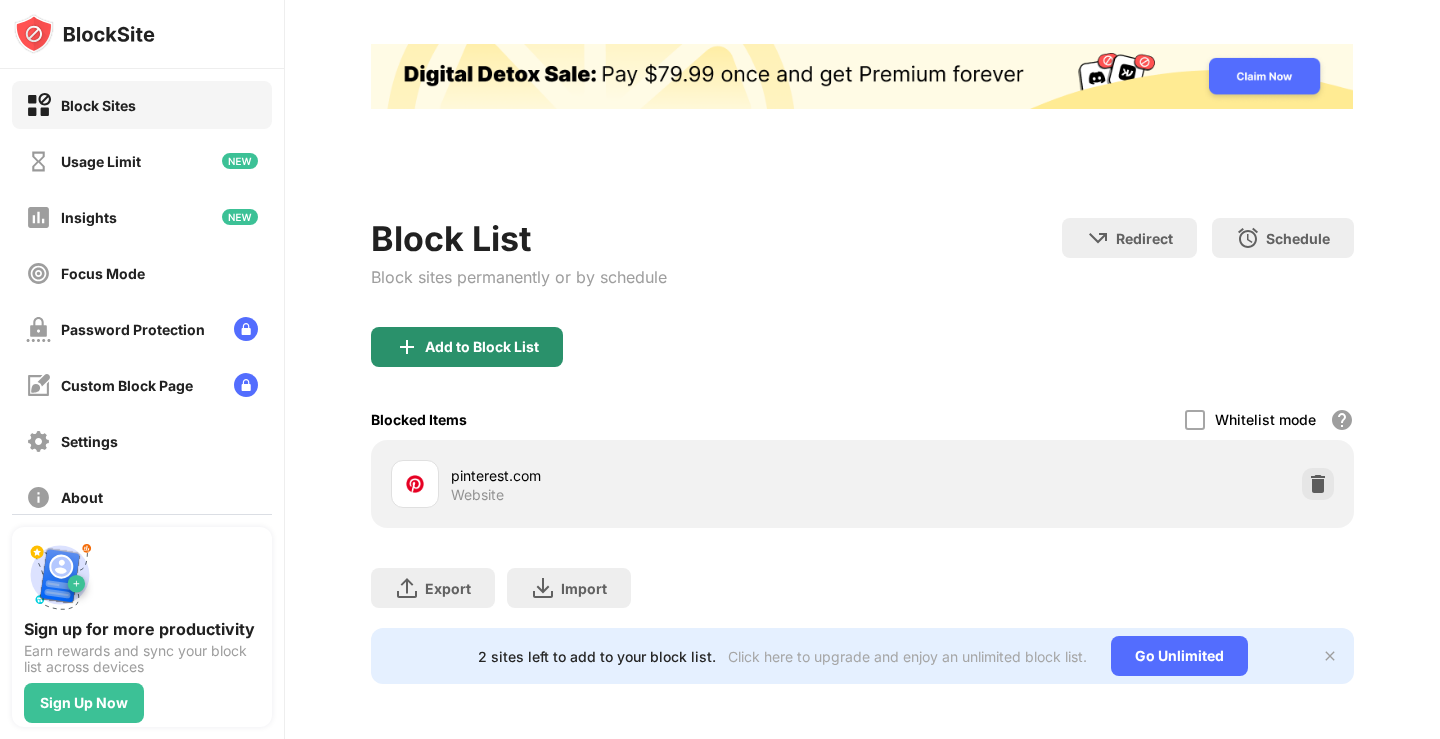 click on "Add to Block List" at bounding box center [467, 347] 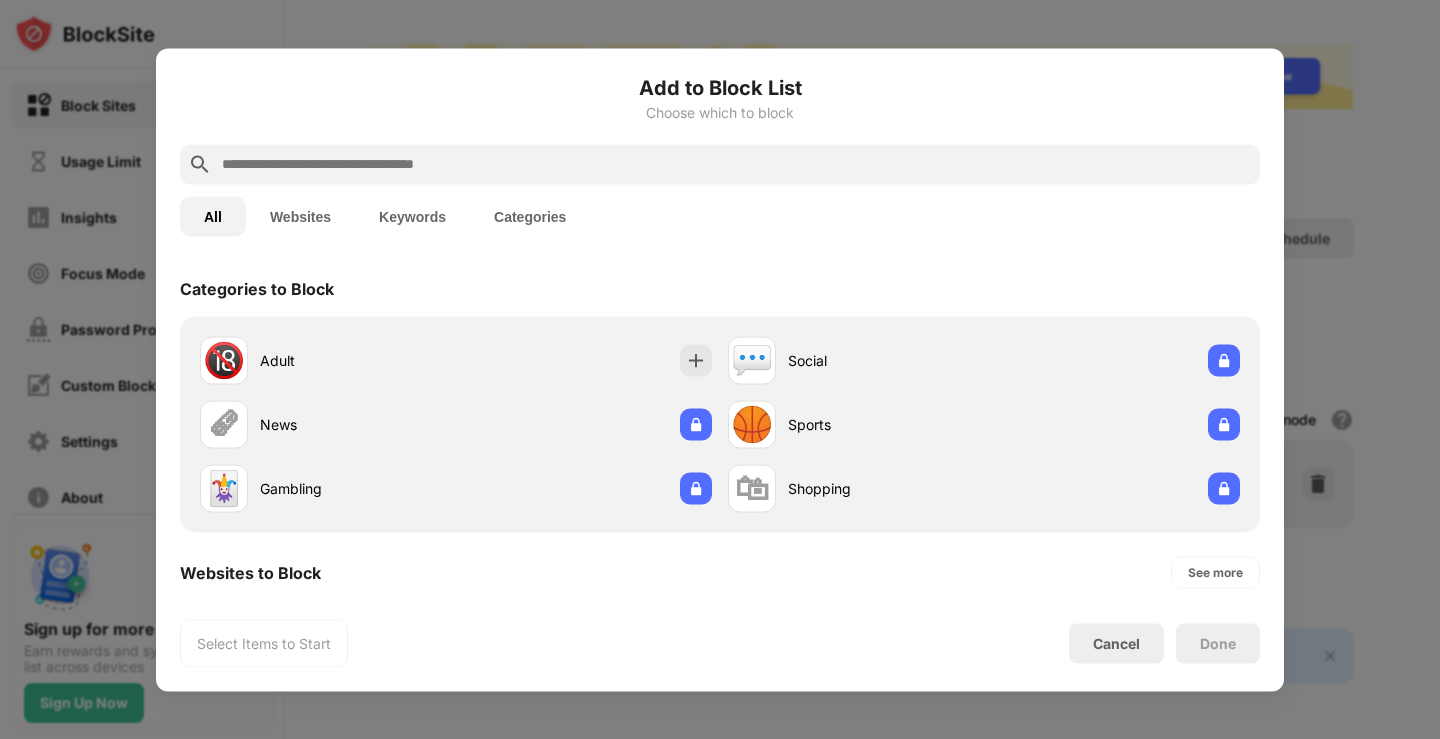 click at bounding box center [720, 369] 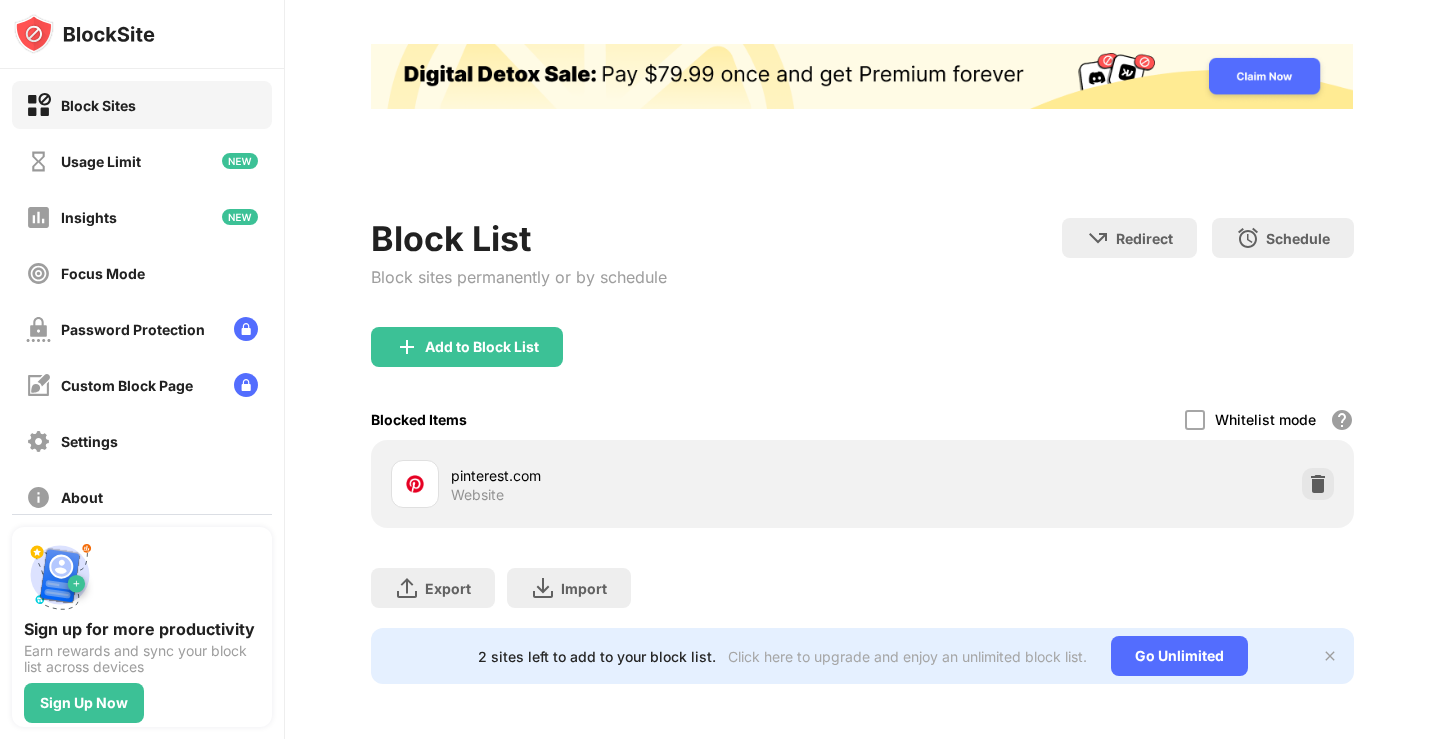 click on "pinterest.com" at bounding box center [656, 475] 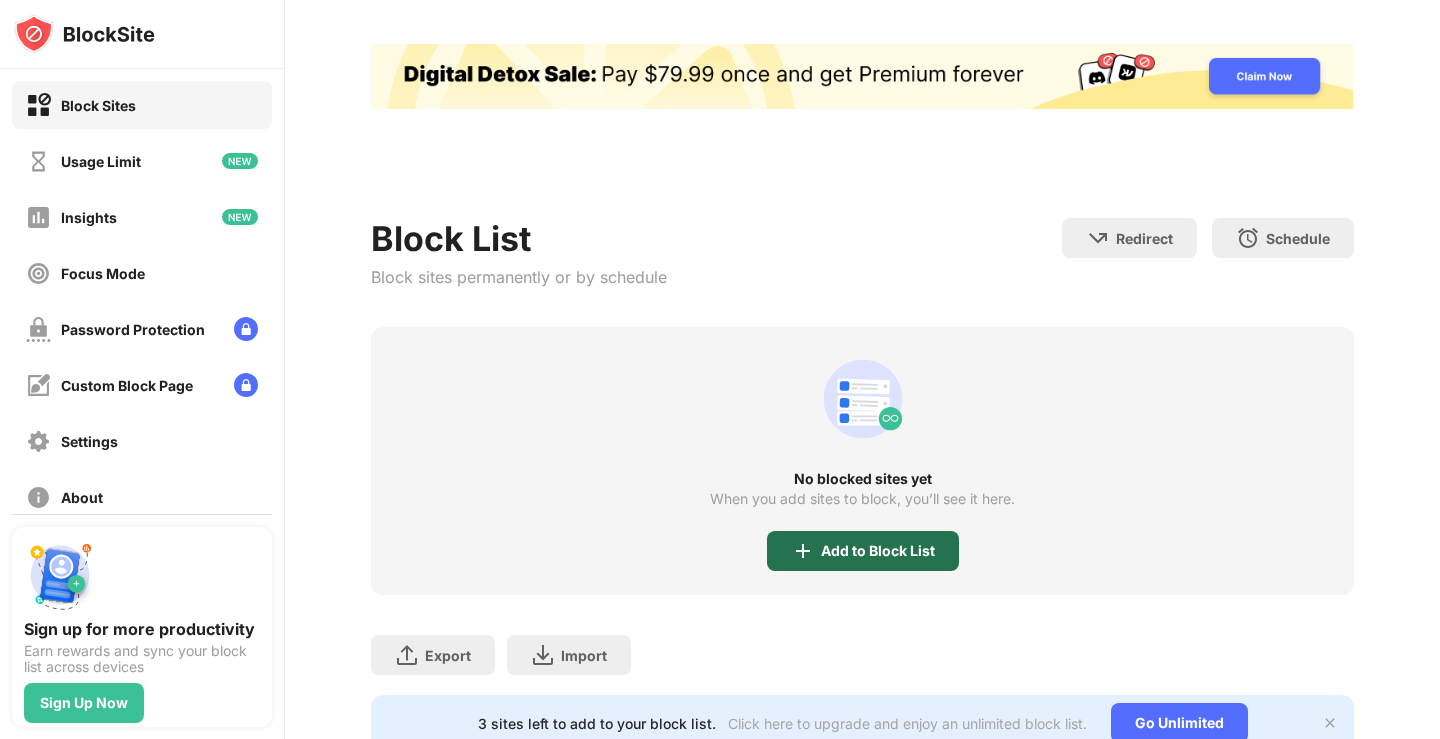 click on "Add to Block List" at bounding box center (863, 551) 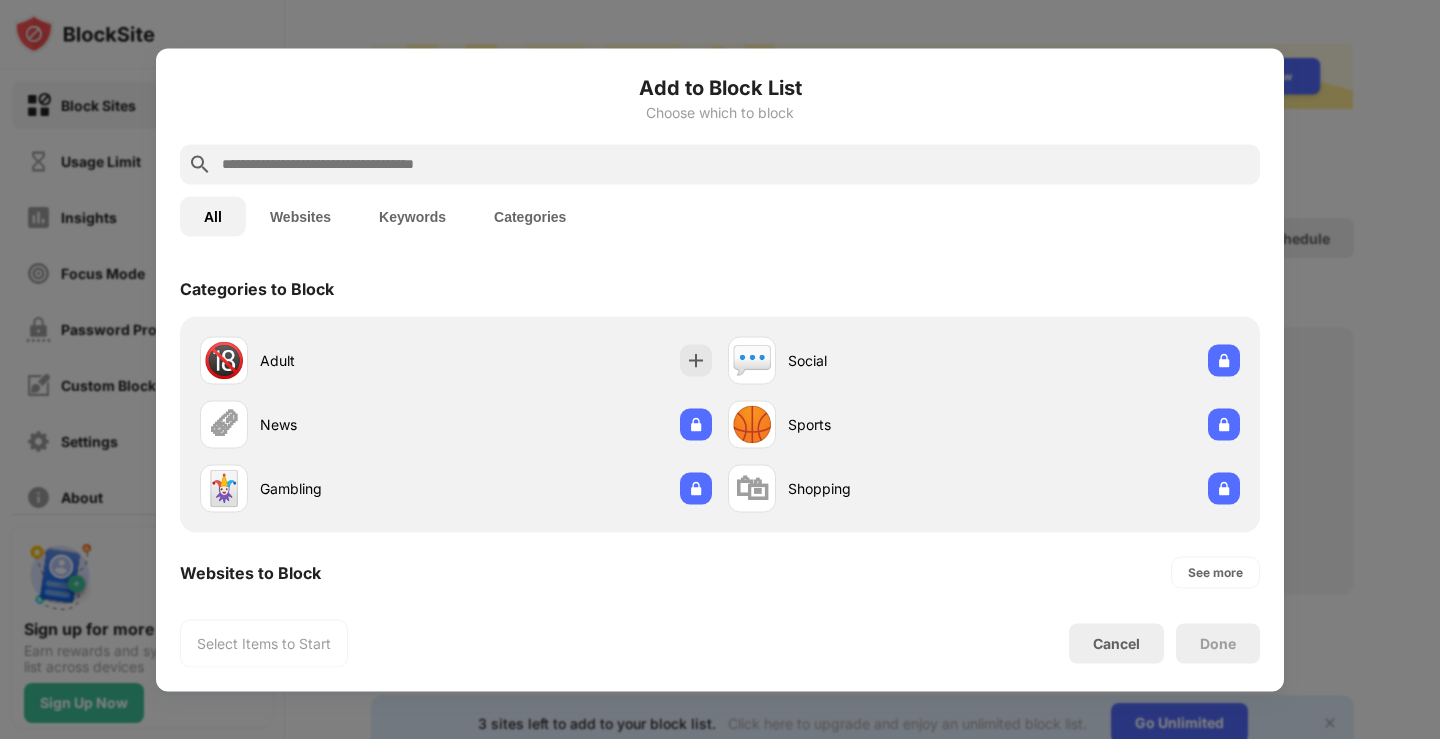 click on "All Websites Keywords Categories" at bounding box center (720, 216) 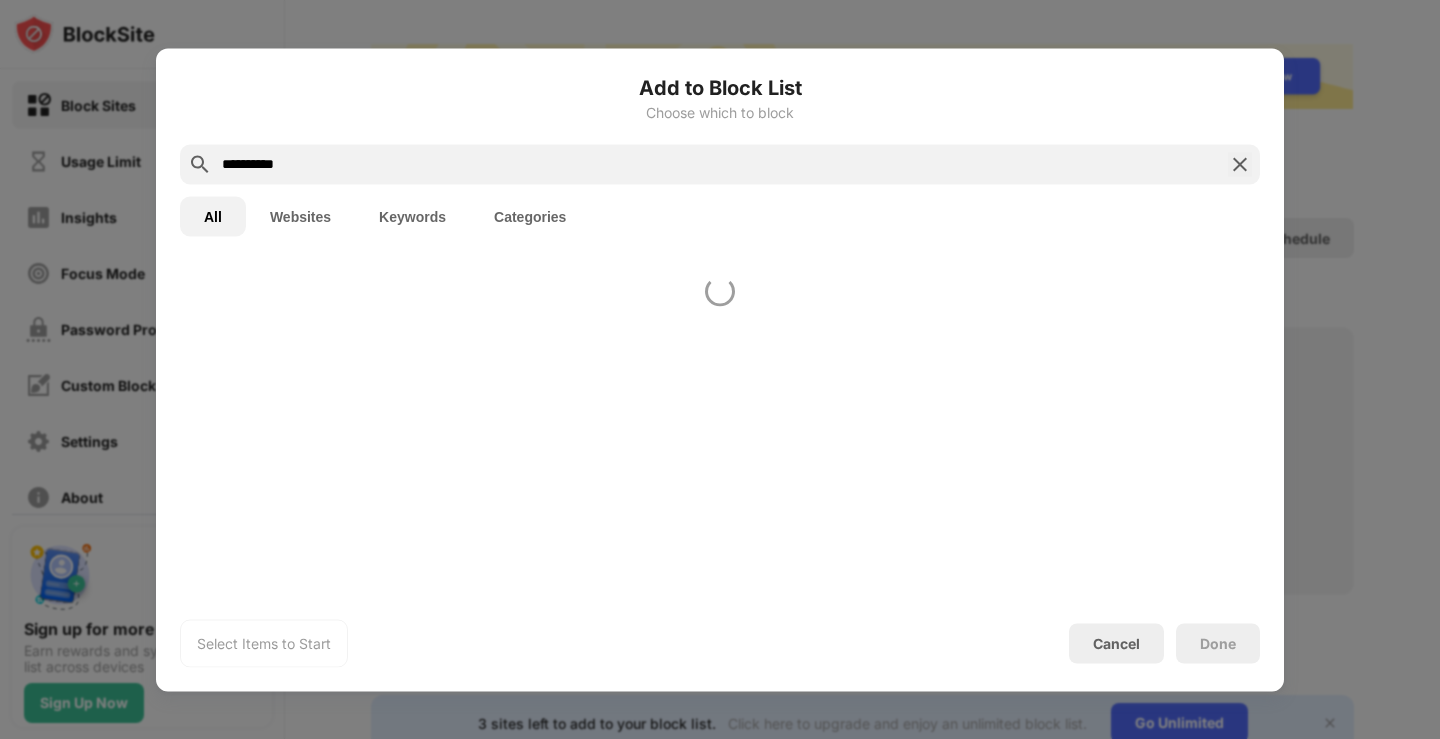 scroll, scrollTop: 0, scrollLeft: 0, axis: both 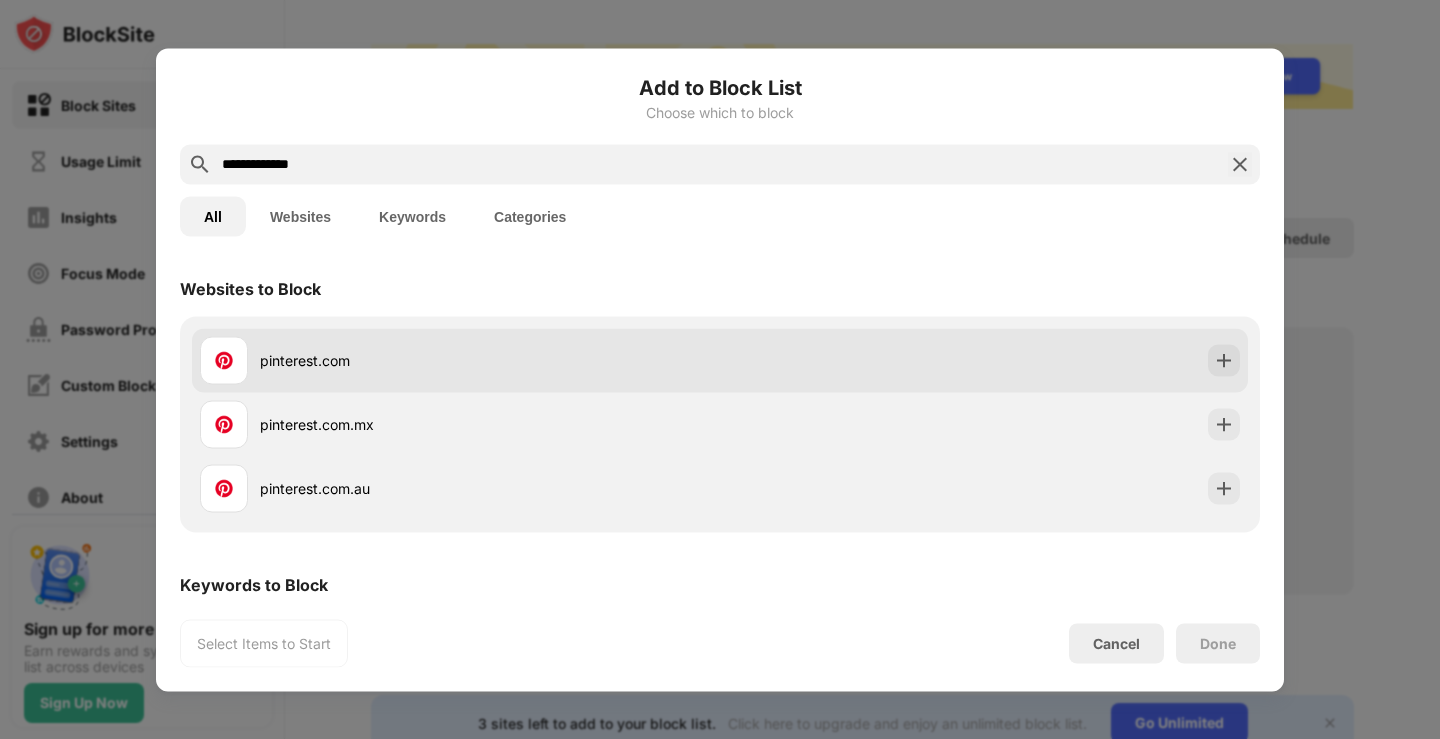 click on "pinterest.com" at bounding box center [490, 360] 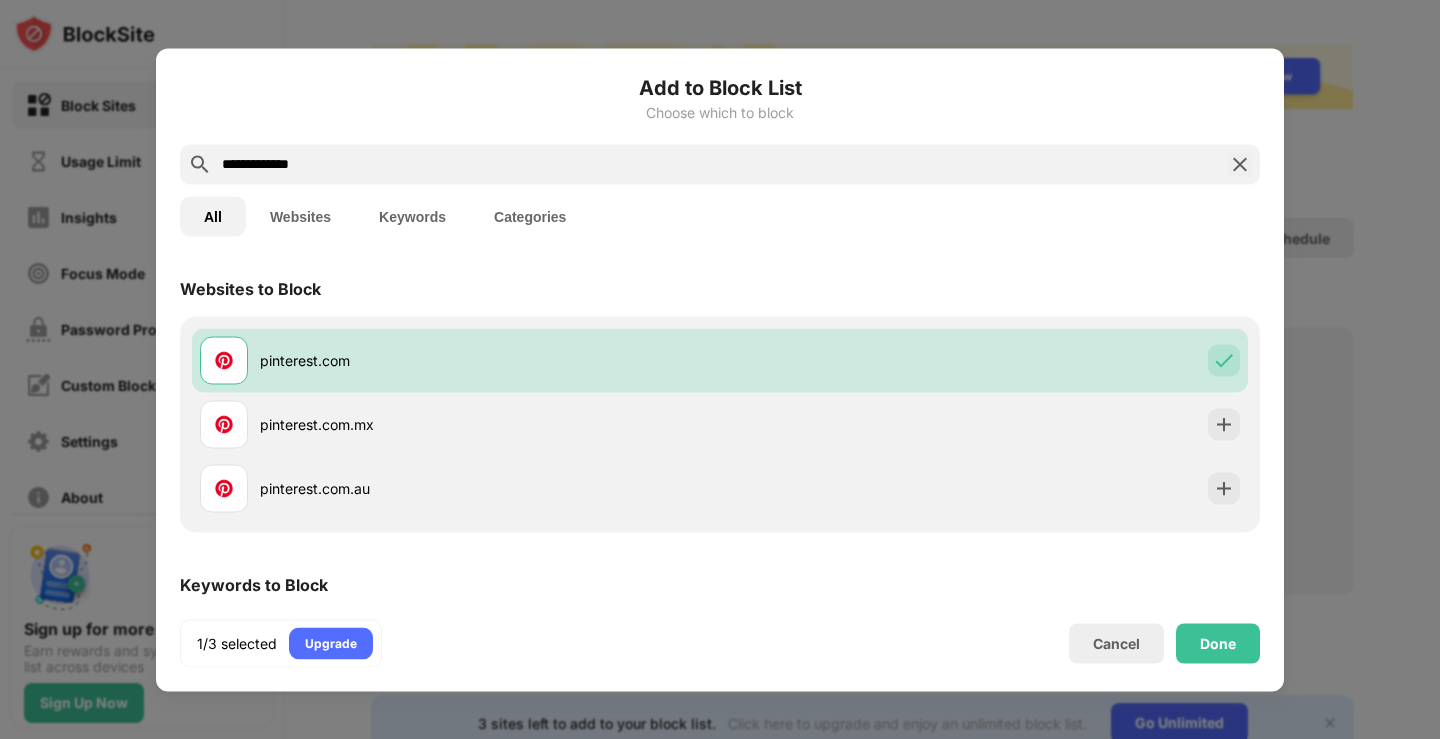 click on "**********" at bounding box center (720, 164) 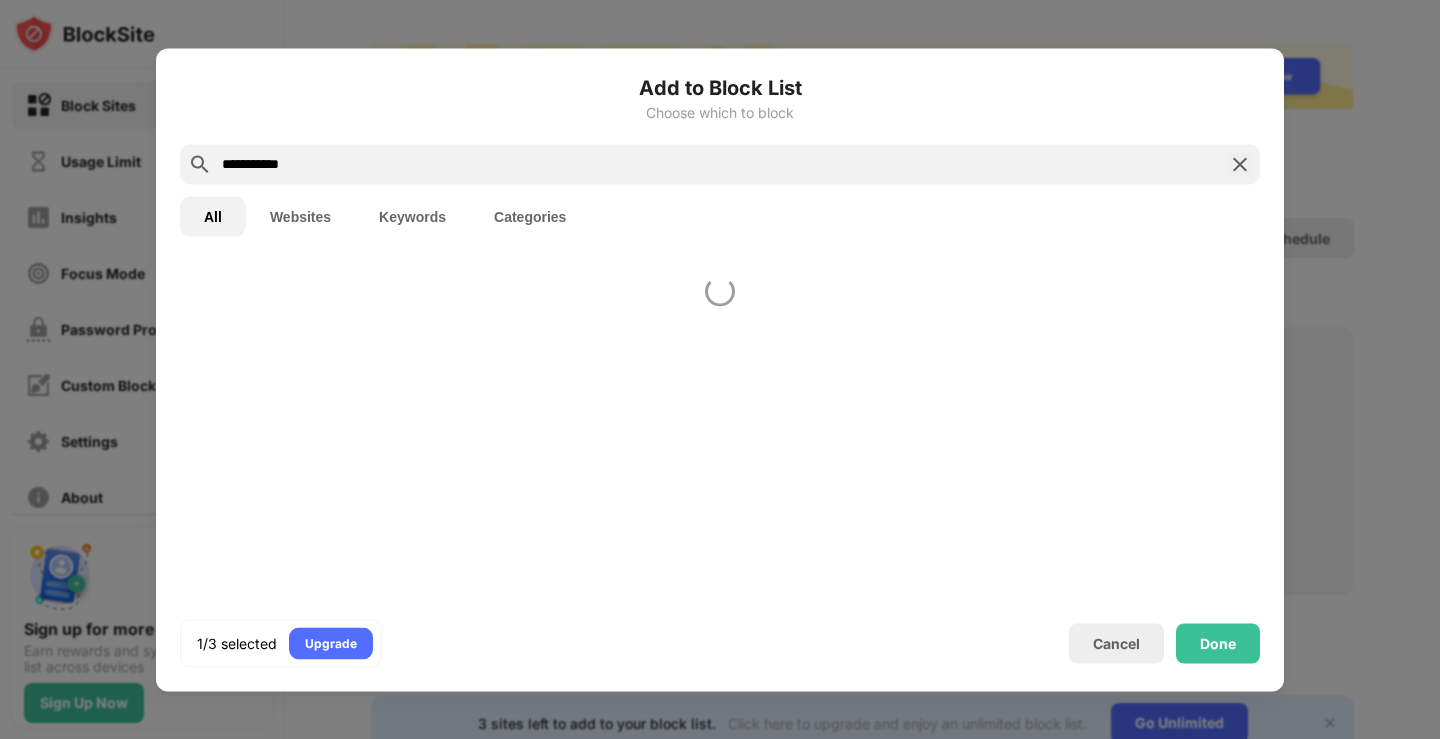 type on "**********" 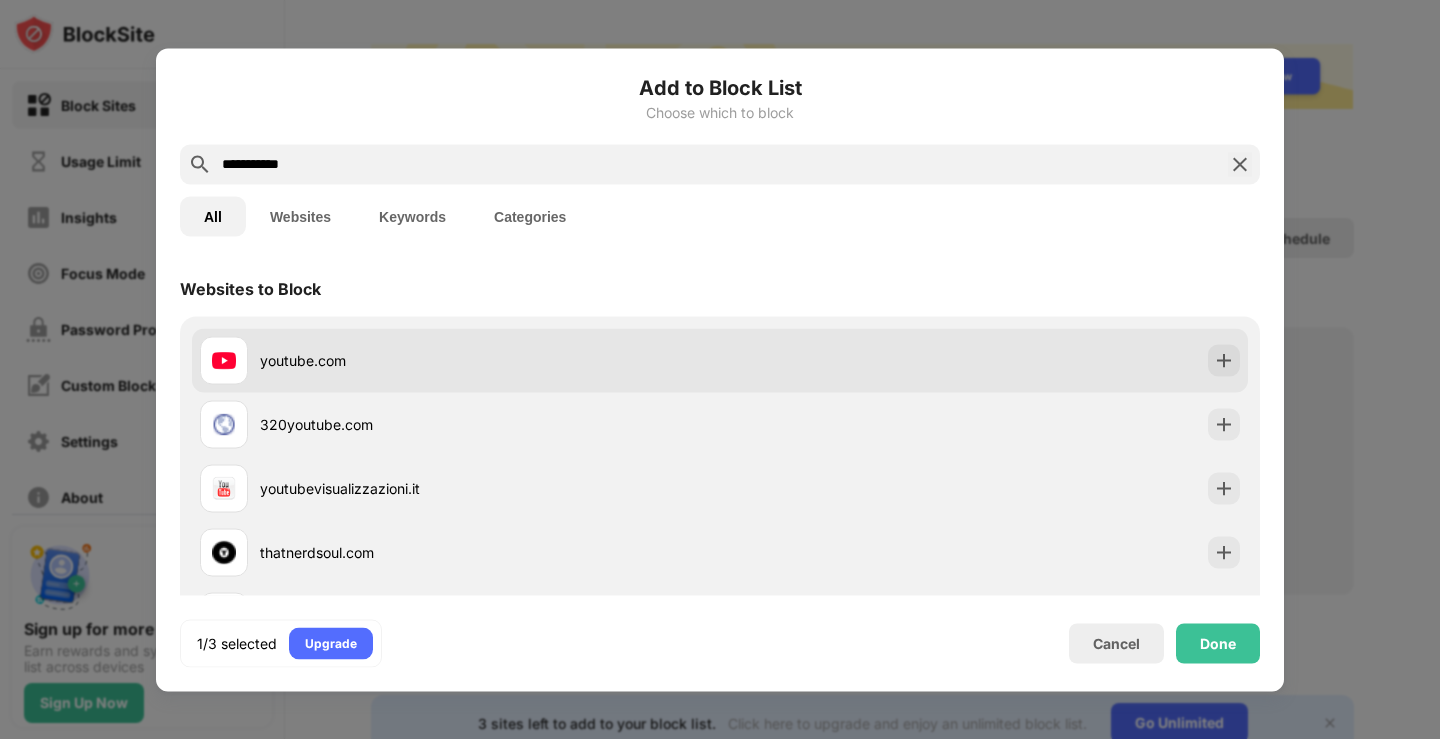 click on "youtube.com" at bounding box center (490, 360) 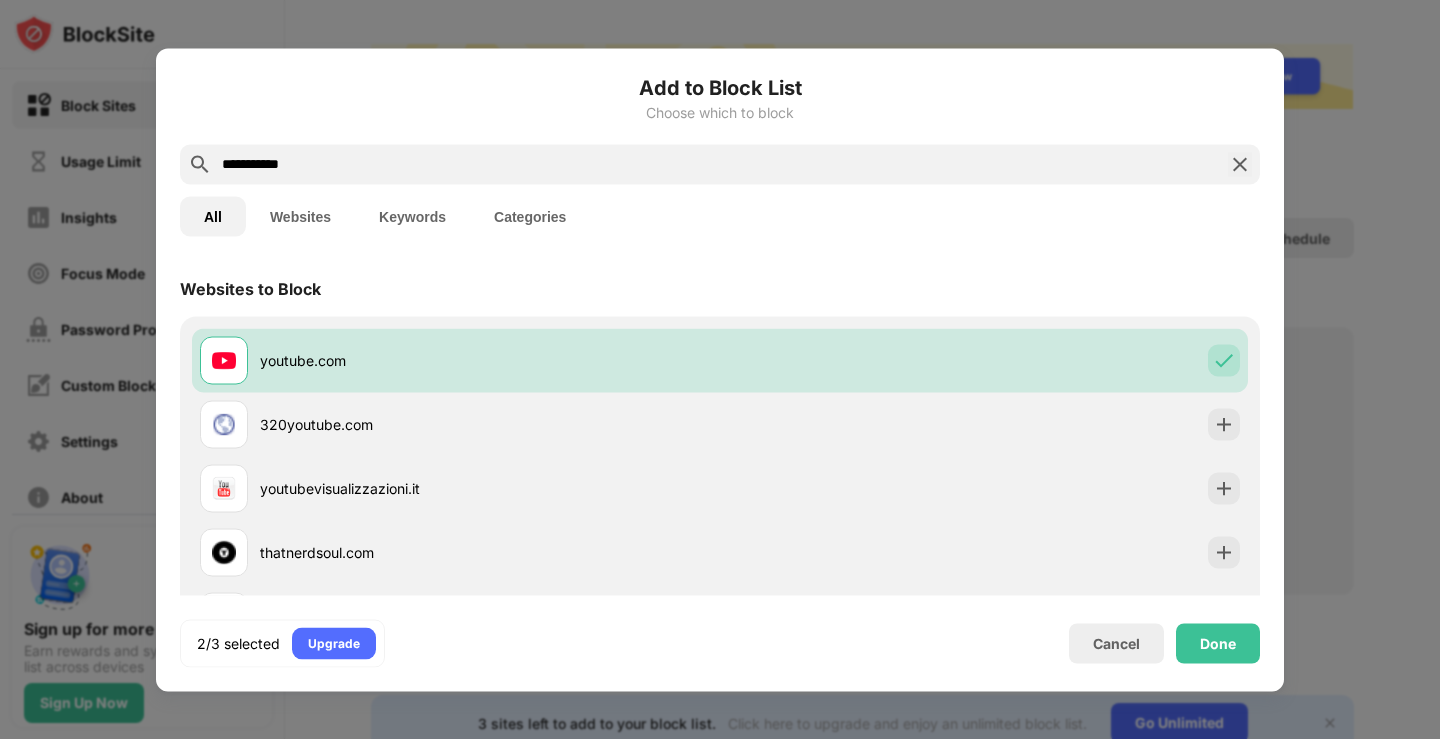 scroll, scrollTop: 0, scrollLeft: 0, axis: both 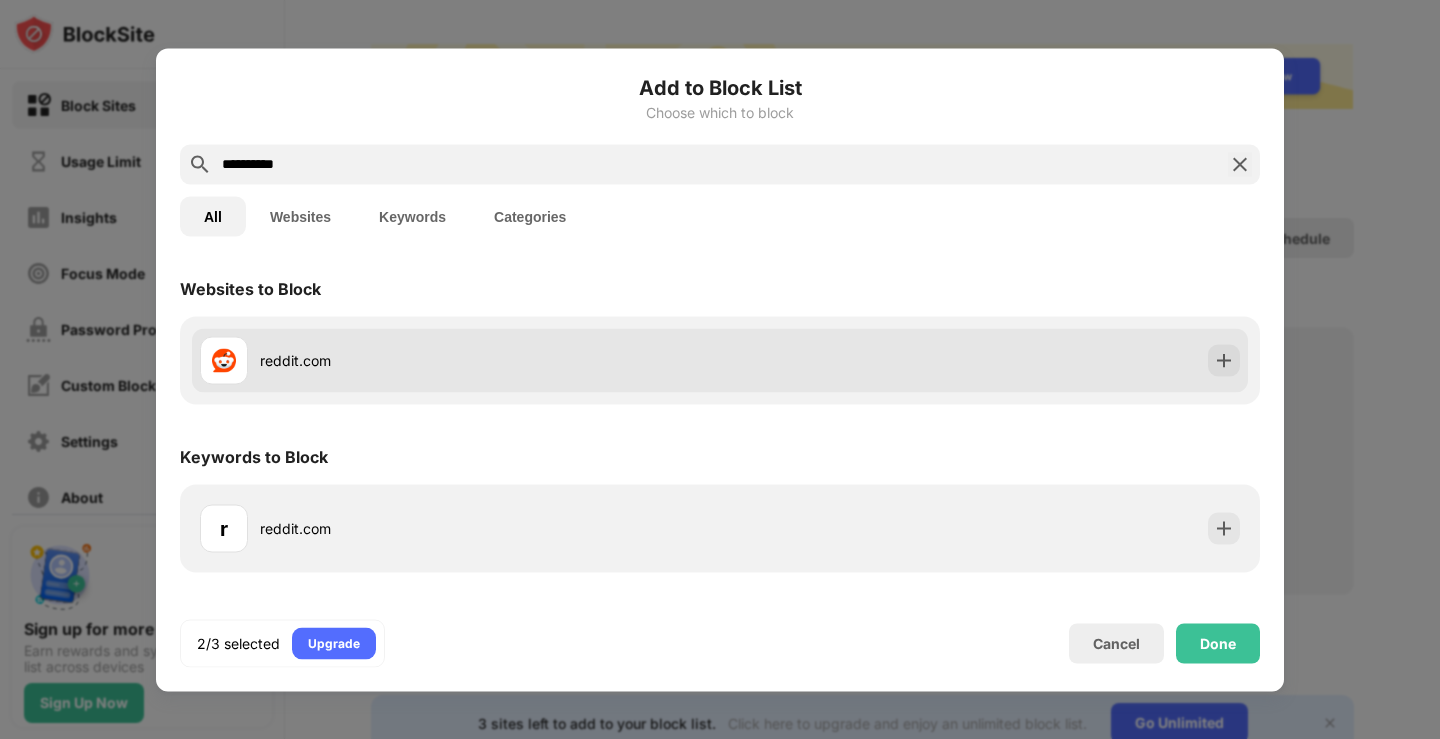 type on "**********" 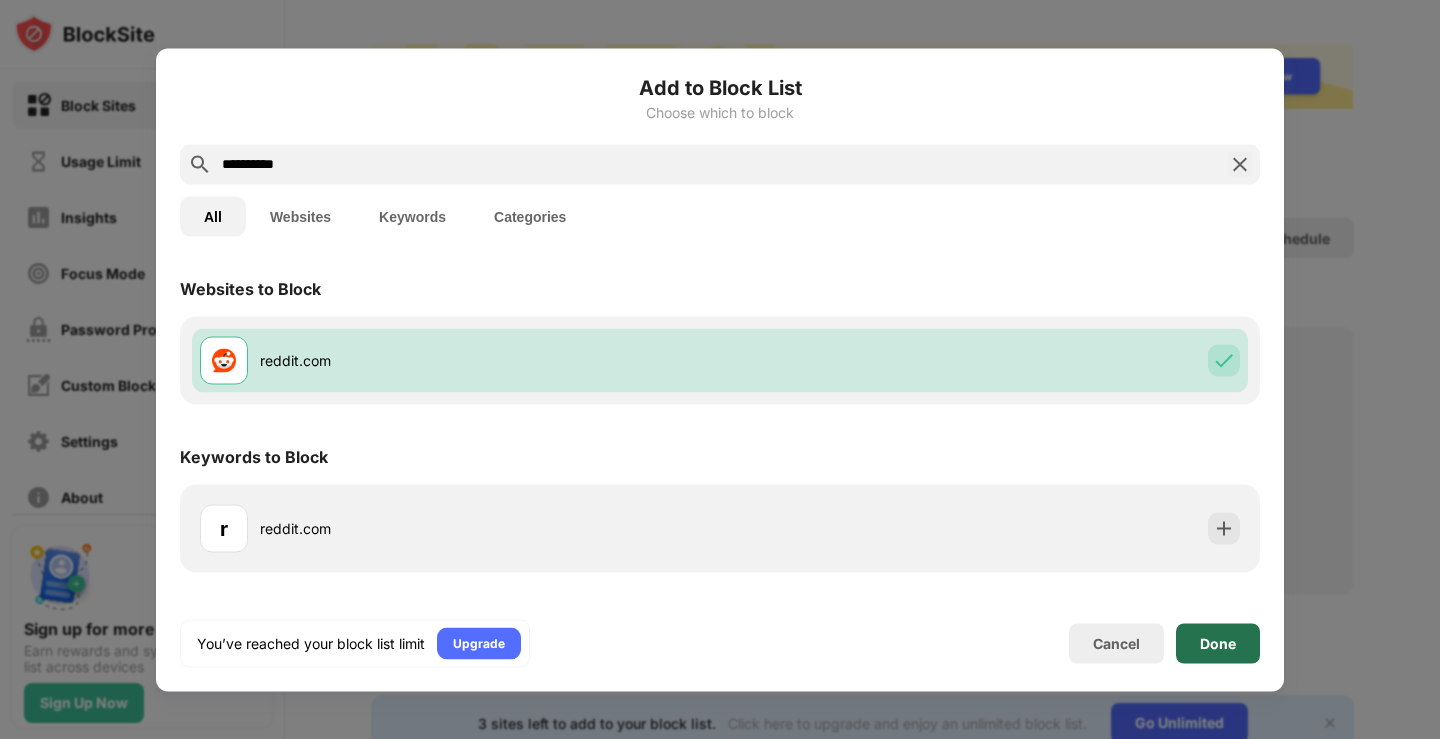 click on "Done" at bounding box center [1218, 643] 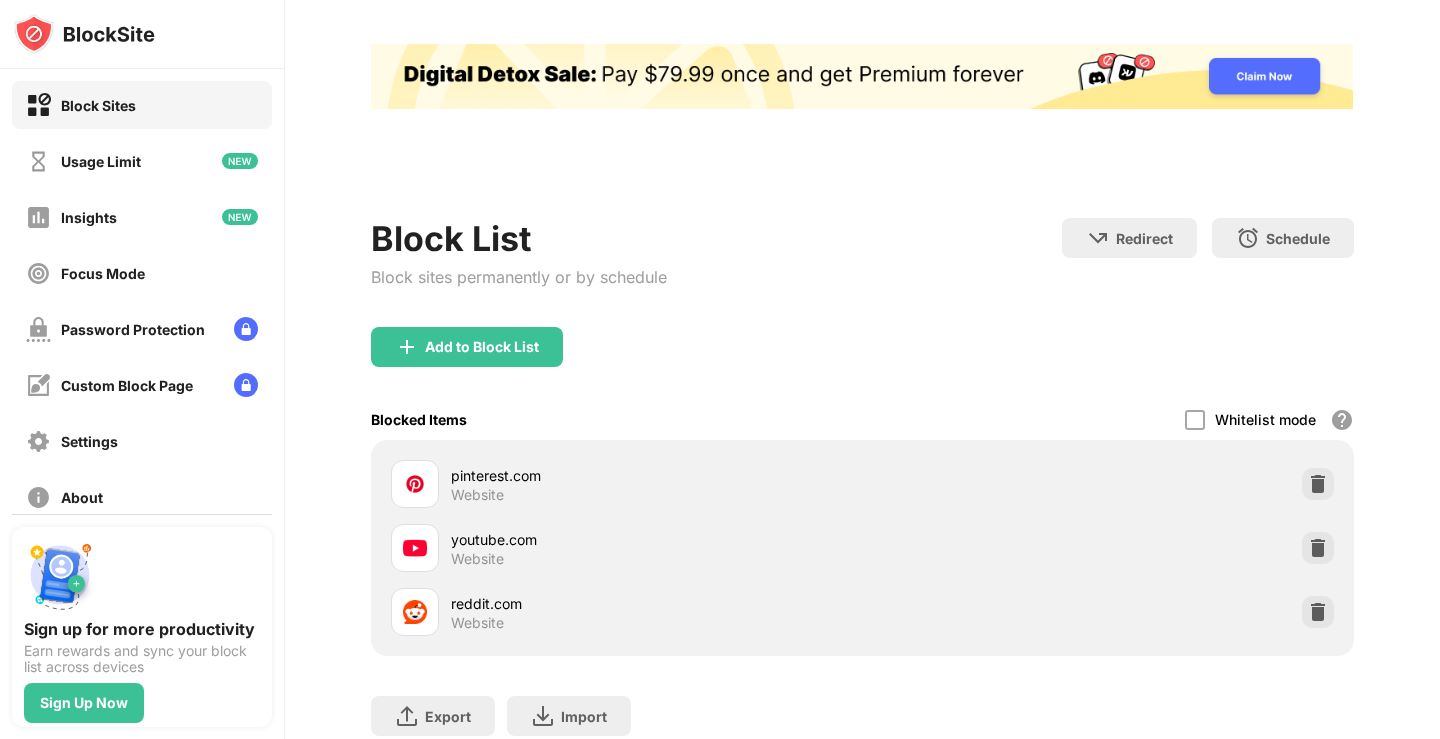 click on "pinterest.com" at bounding box center (656, 475) 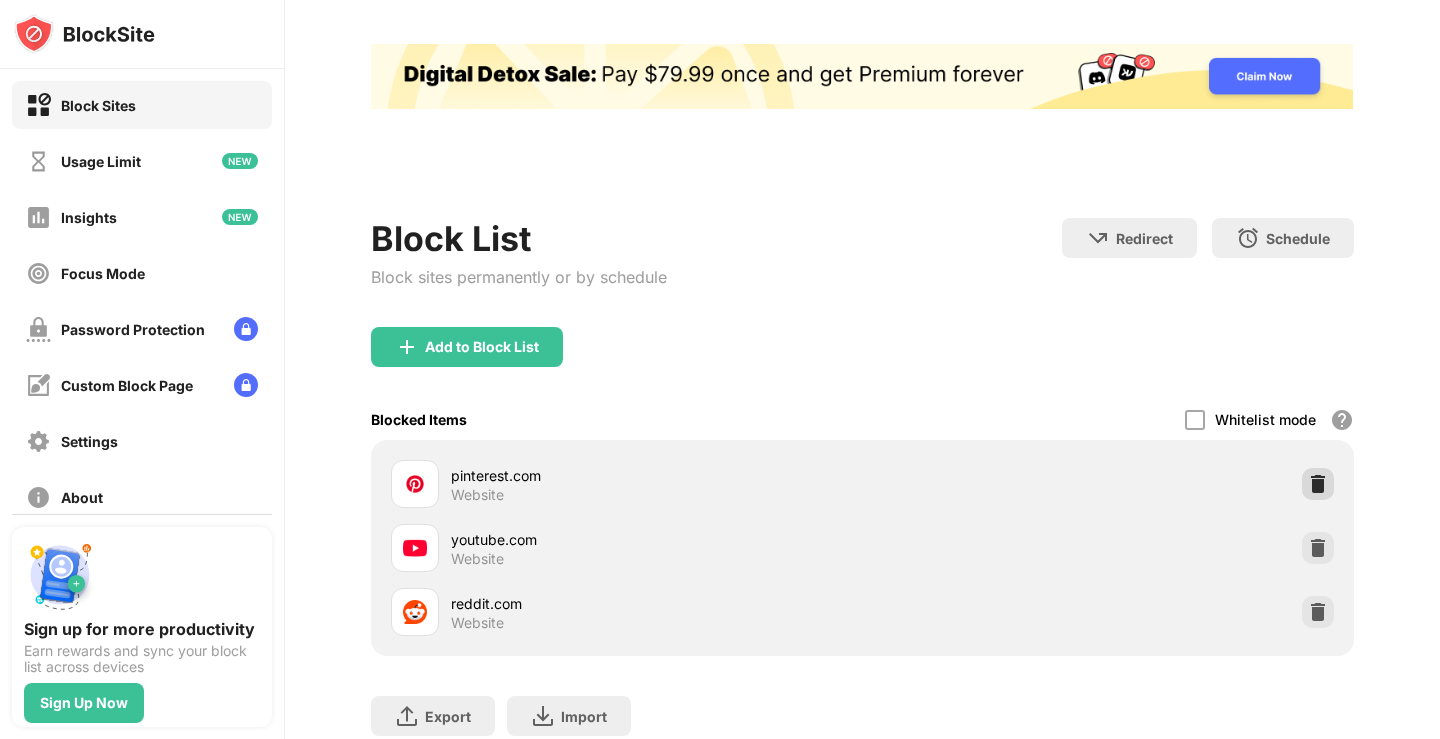 click at bounding box center [1318, 484] 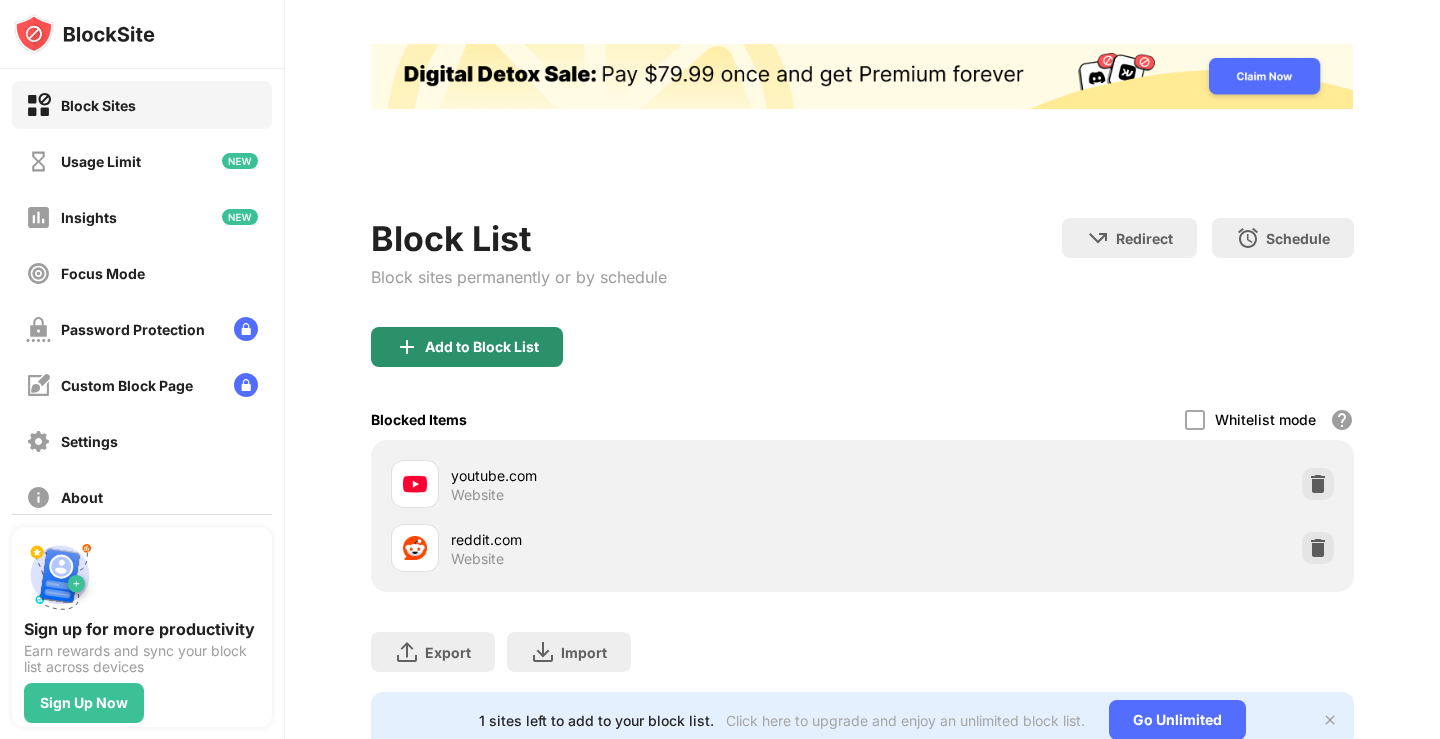 click on "Add to Block List" at bounding box center (482, 347) 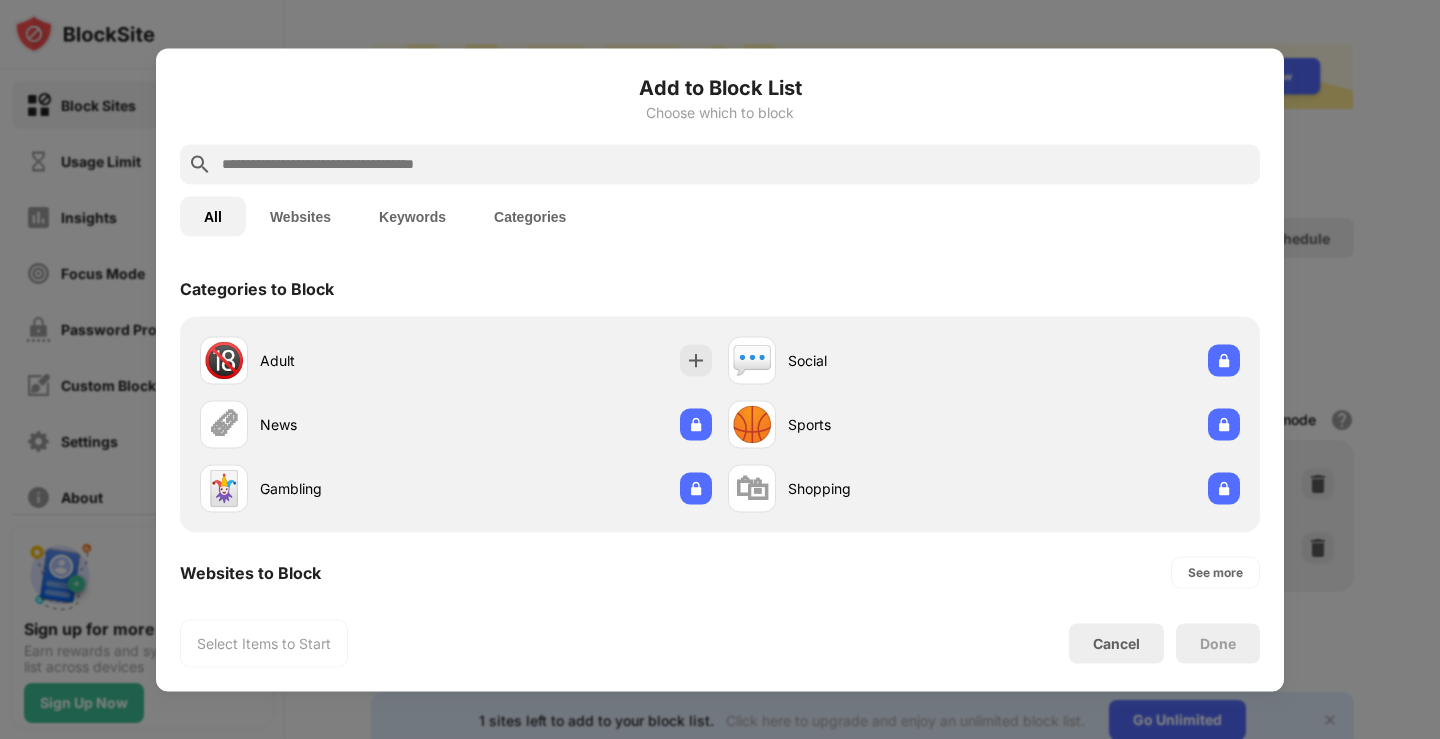 click on "All Websites Keywords Categories" at bounding box center [720, 216] 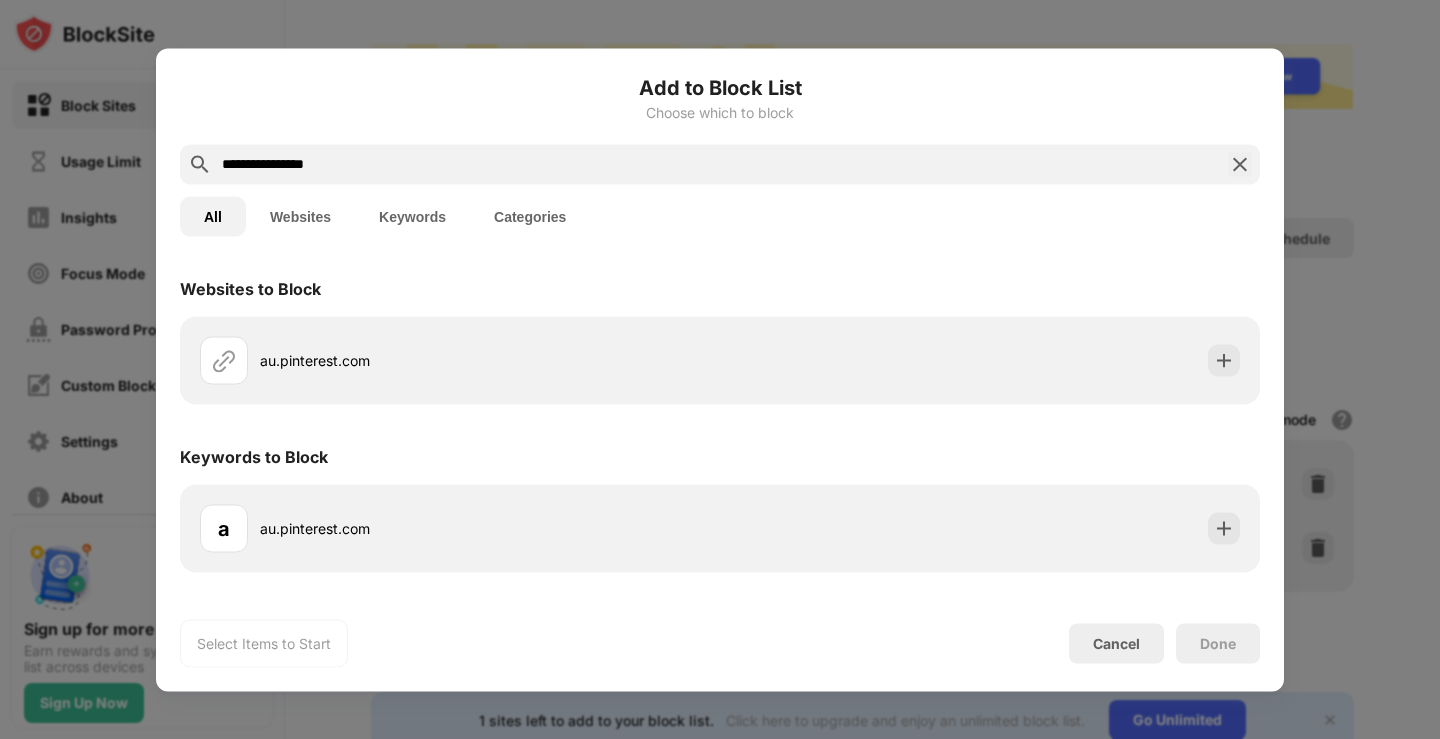 type on "**********" 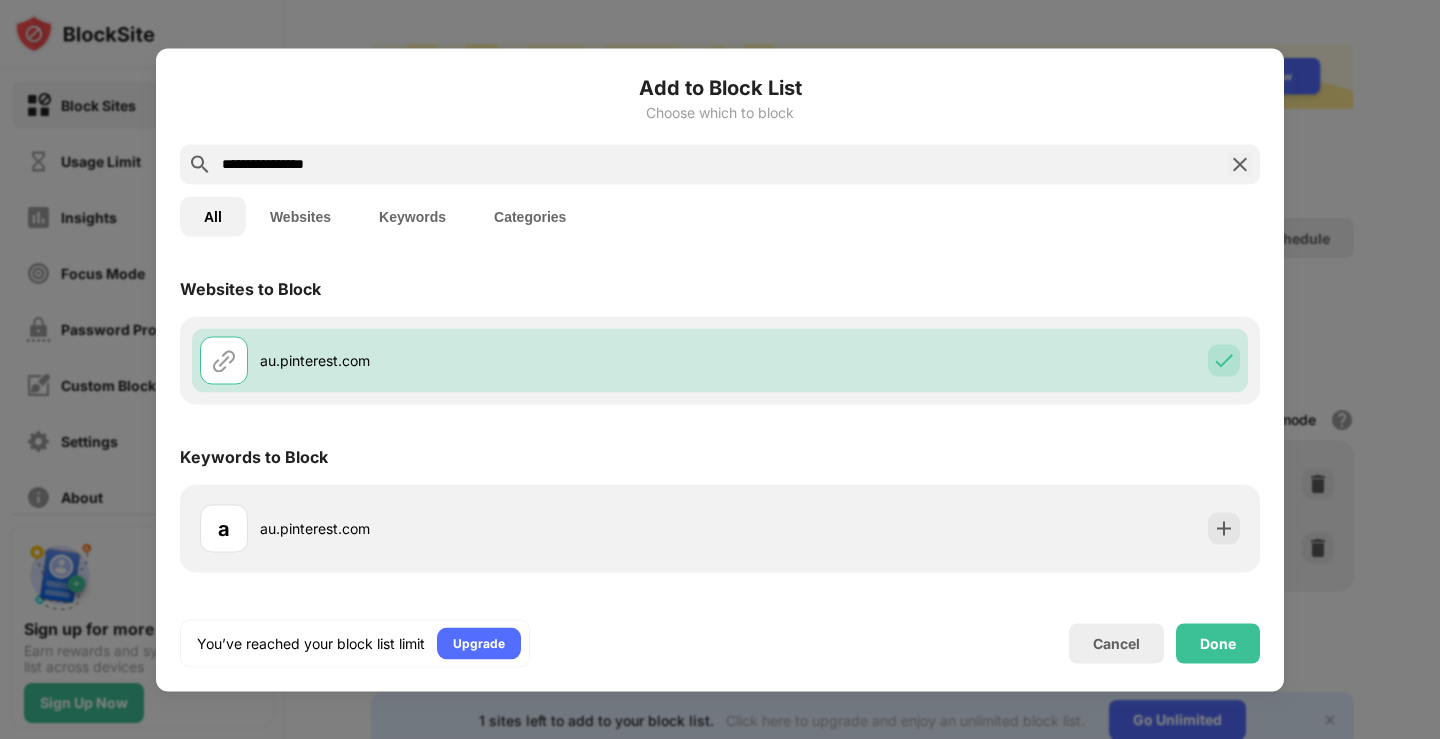 scroll, scrollTop: 0, scrollLeft: 0, axis: both 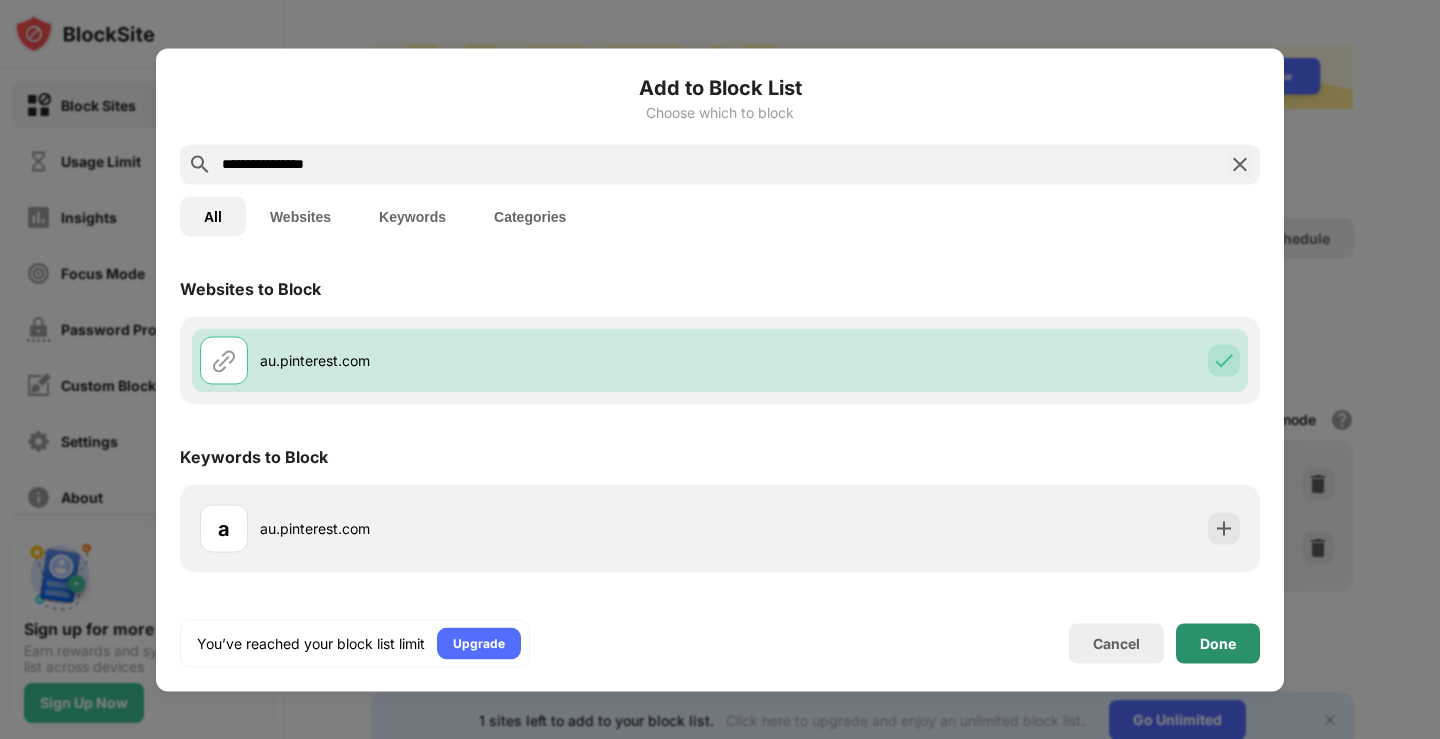 click on "Done" at bounding box center (1218, 643) 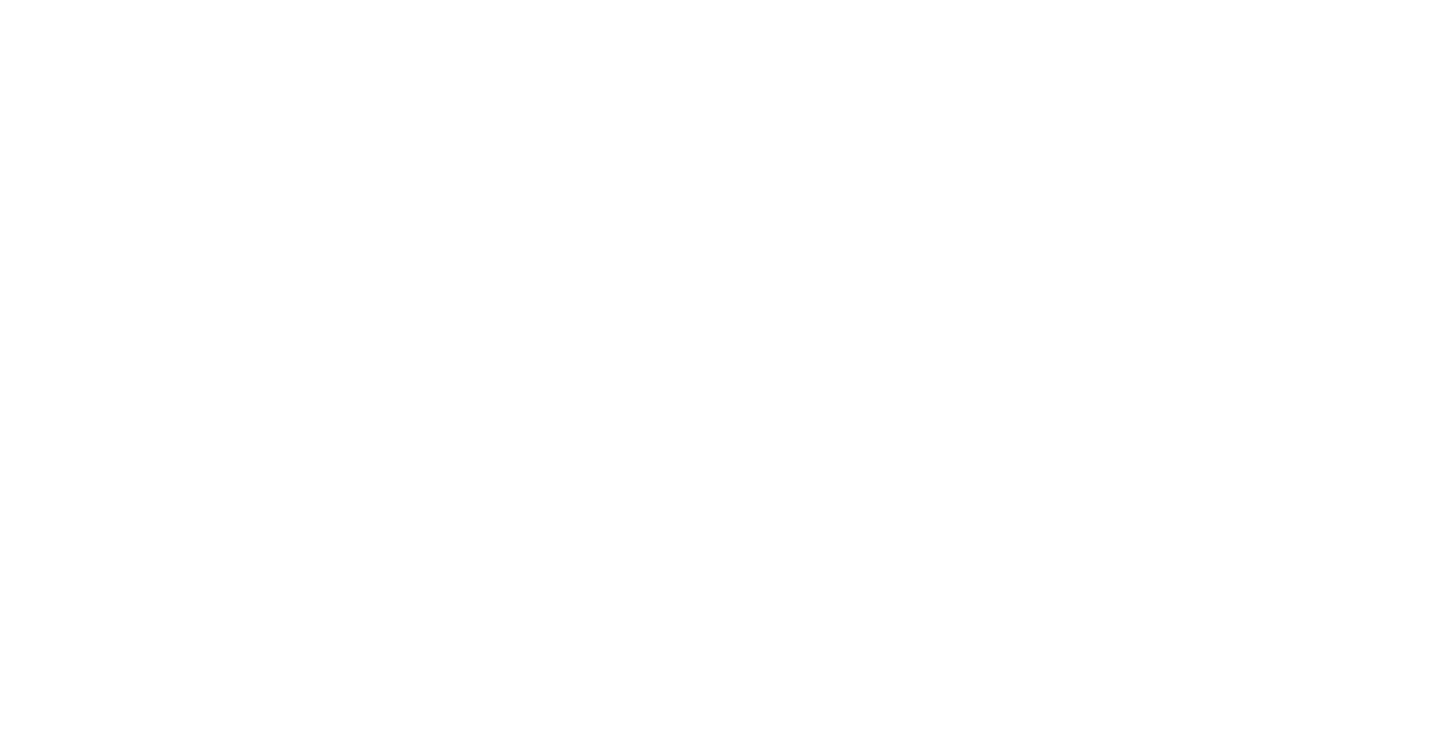 scroll, scrollTop: 0, scrollLeft: 0, axis: both 